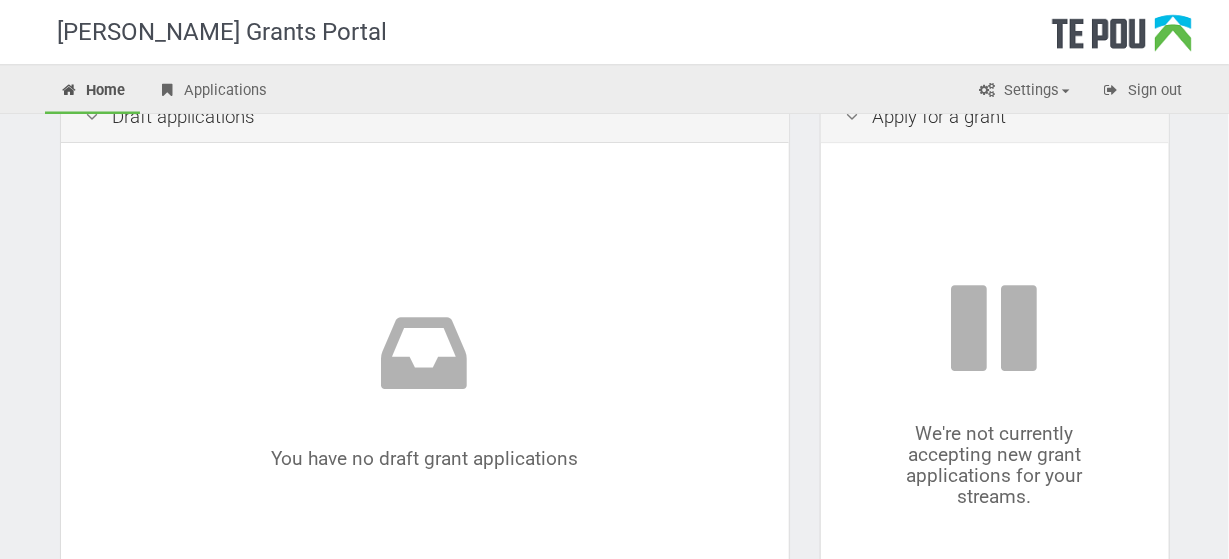 scroll, scrollTop: 0, scrollLeft: 0, axis: both 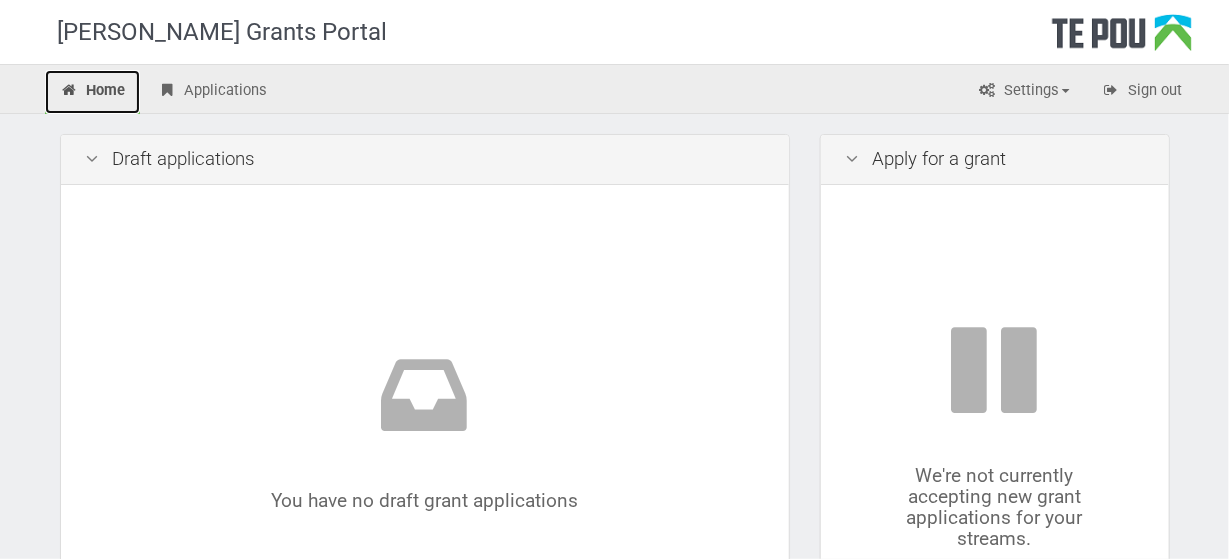 click on "Home" at bounding box center [93, 92] 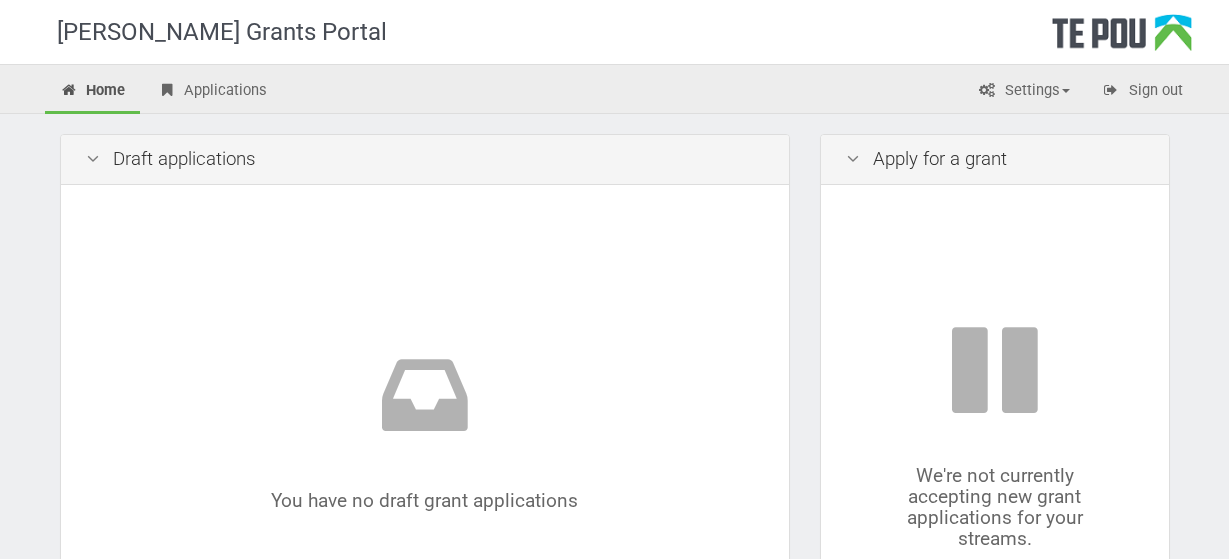 scroll, scrollTop: 0, scrollLeft: 0, axis: both 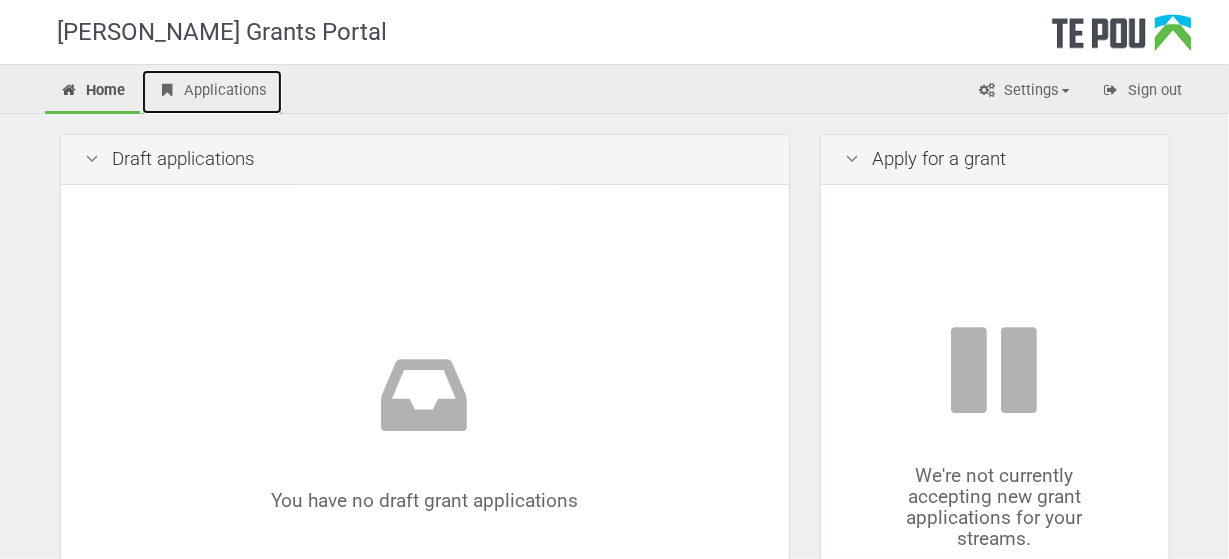 click on "Applications" at bounding box center (212, 92) 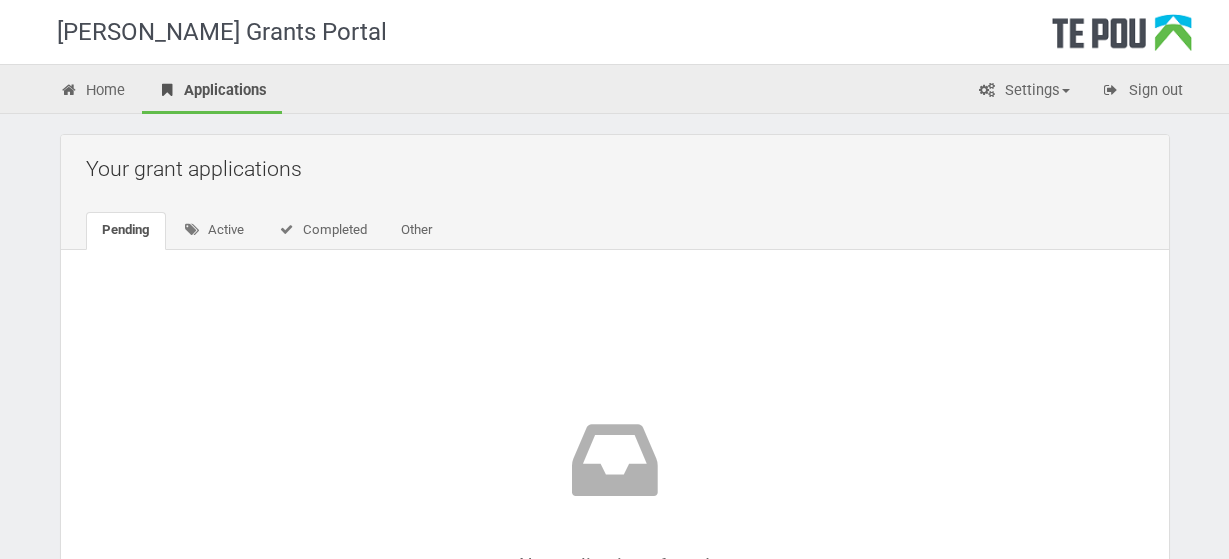 scroll, scrollTop: 0, scrollLeft: 0, axis: both 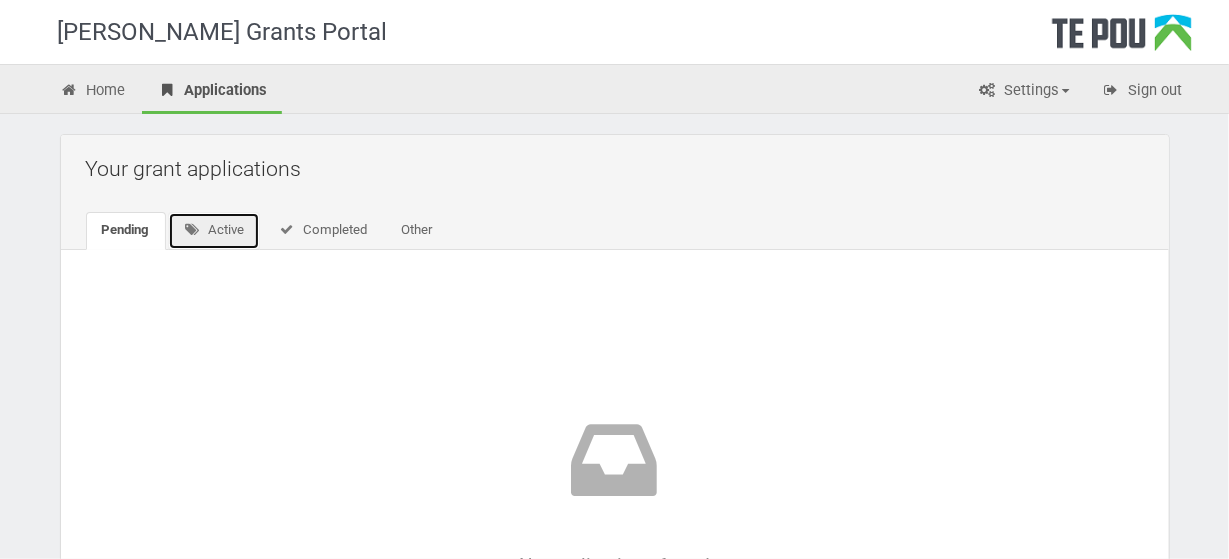click on "Active" at bounding box center [214, 231] 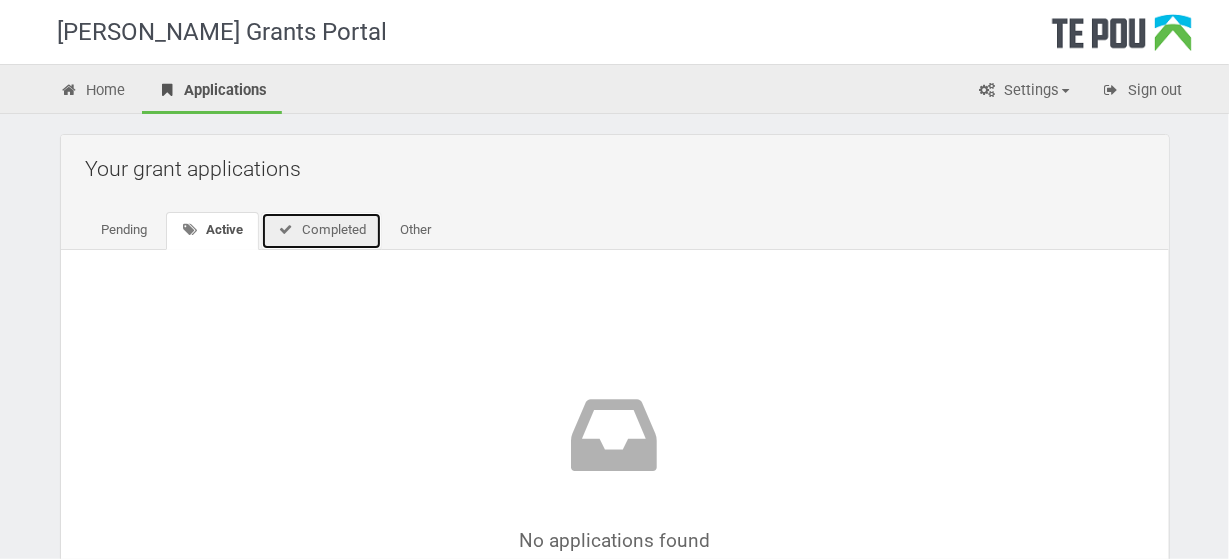 click on "Completed" at bounding box center (321, 231) 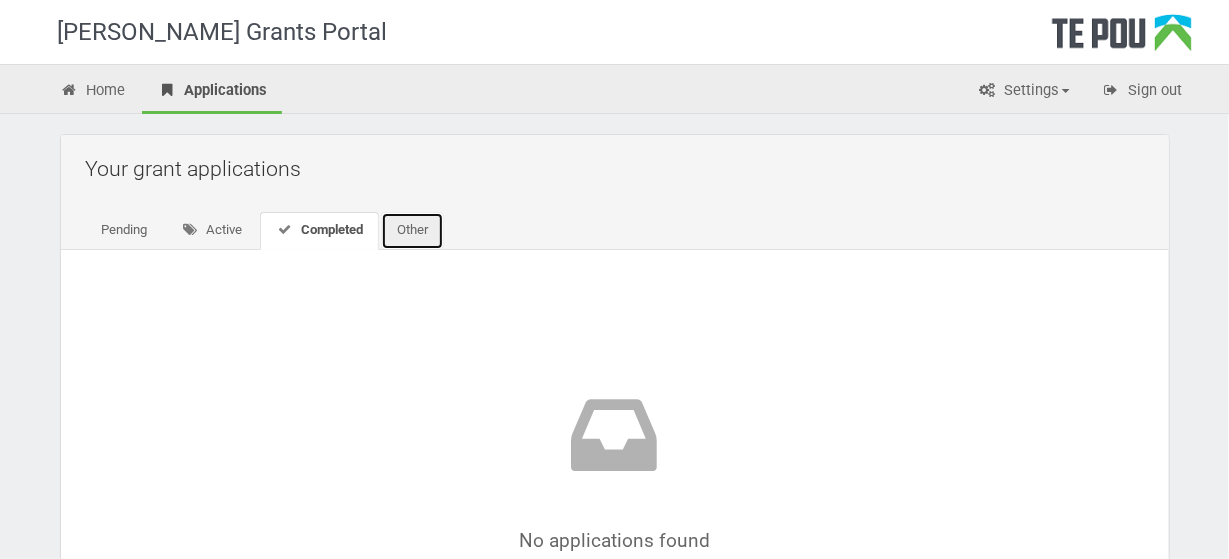 click on "Other" at bounding box center (412, 231) 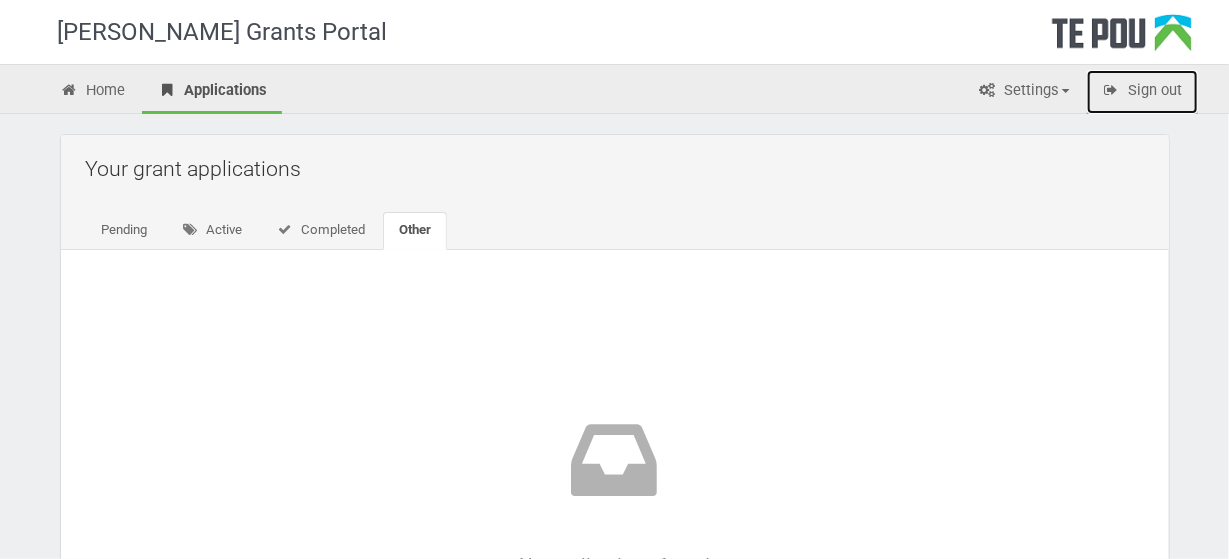 click on "Sign out" at bounding box center (1142, 92) 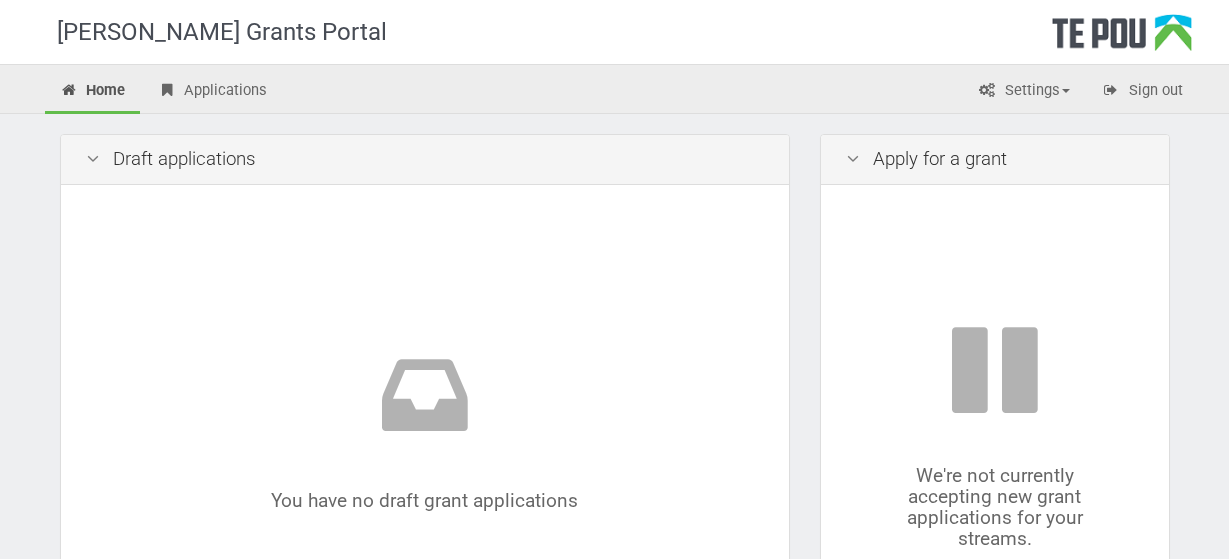 scroll, scrollTop: 0, scrollLeft: 0, axis: both 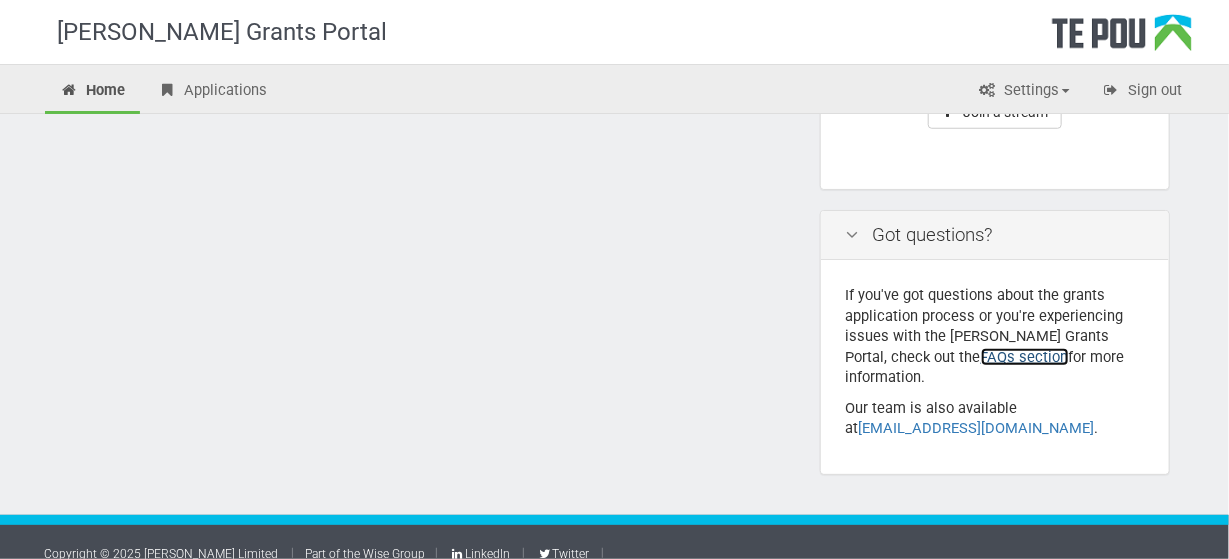 click on "FAQs section" at bounding box center [1025, 357] 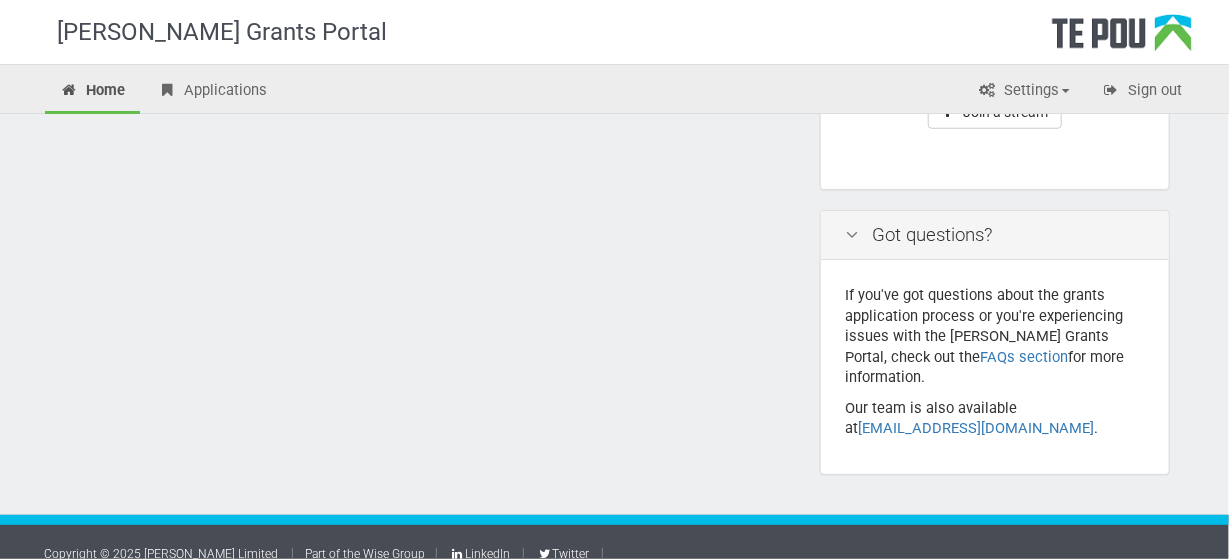 click on "Draft applications
You have no draft grant applications
To apply for a grant, begin a new application from the panel to the right.
Apply for a grant
We're not currently accepting new grant applications for your streams.
Some grants are limited to certain streams. Click the button below to join a stream.
Join a stream
Got questions?
FAQs section  for more information. ." at bounding box center (615, 0) 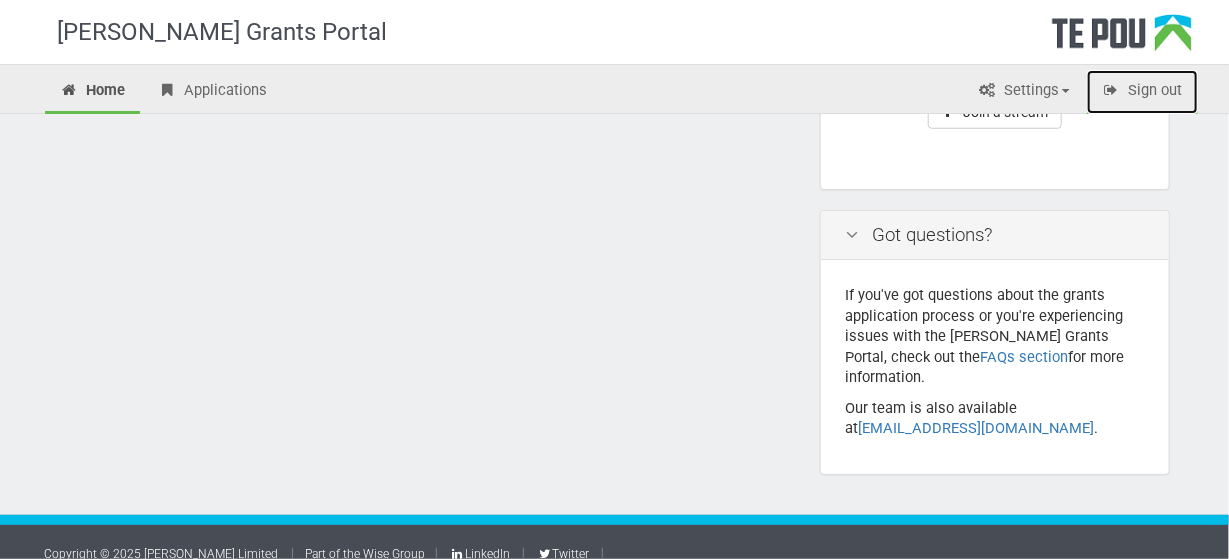 click on "Sign out" at bounding box center (1142, 92) 